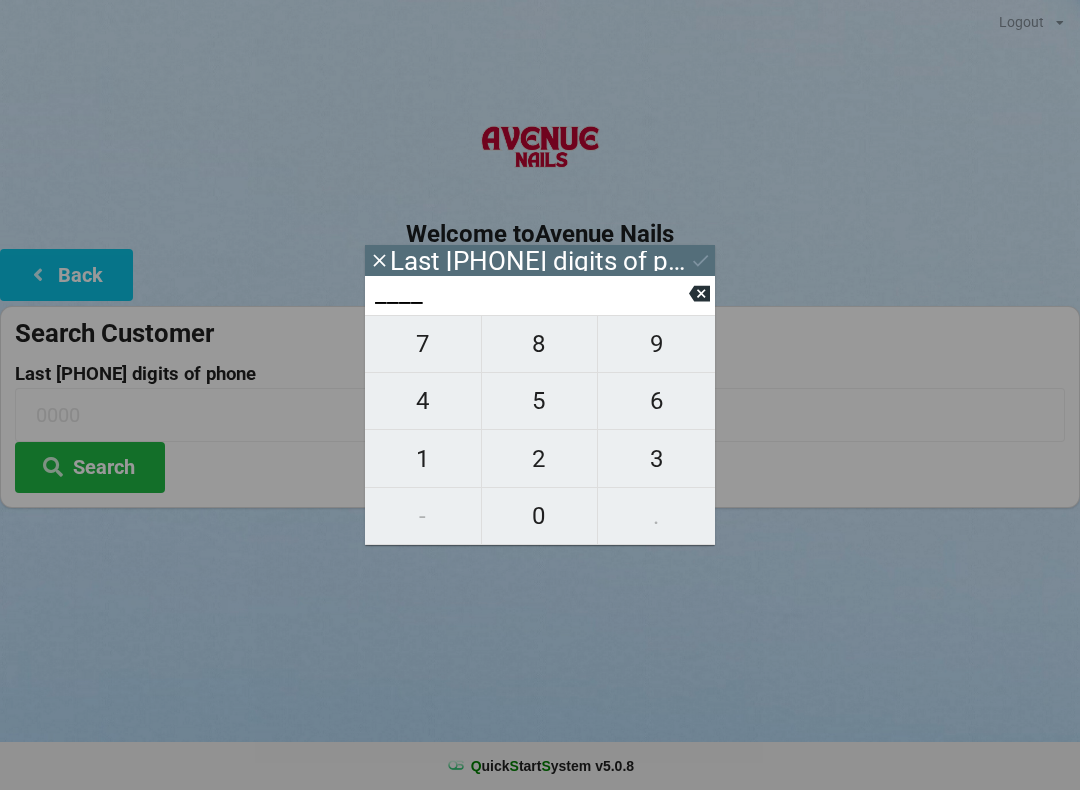 scroll, scrollTop: 0, scrollLeft: 0, axis: both 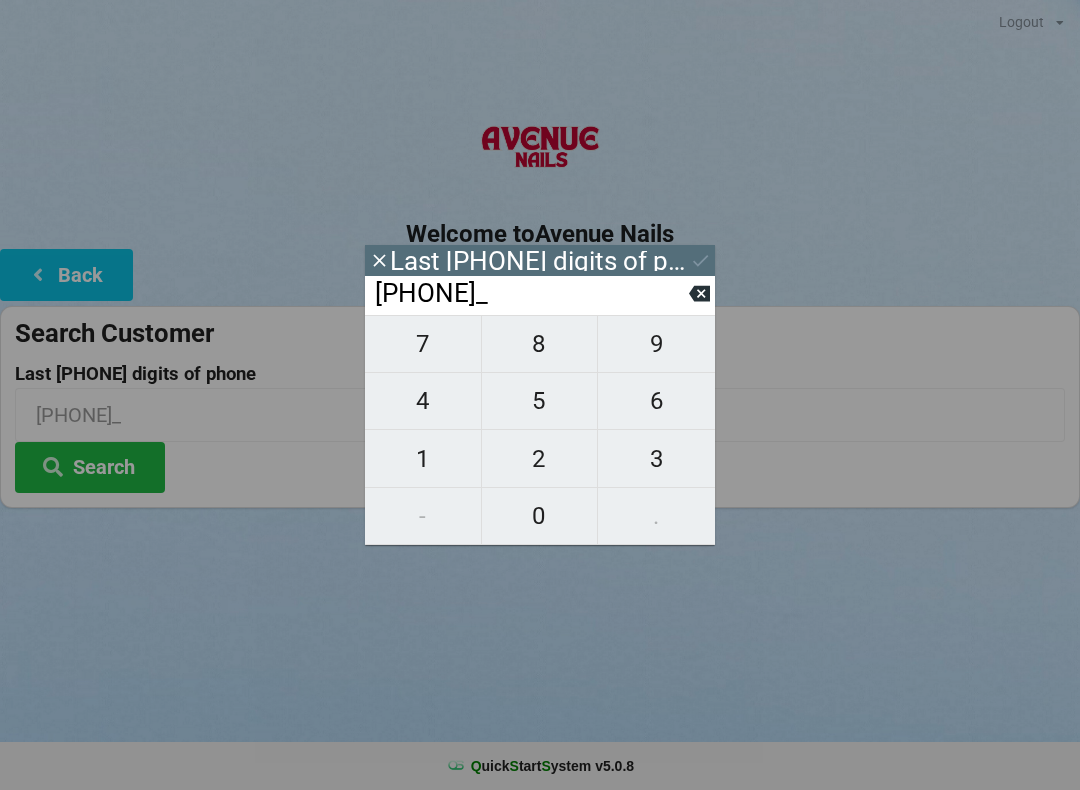 click on "9" at bounding box center (423, 344) 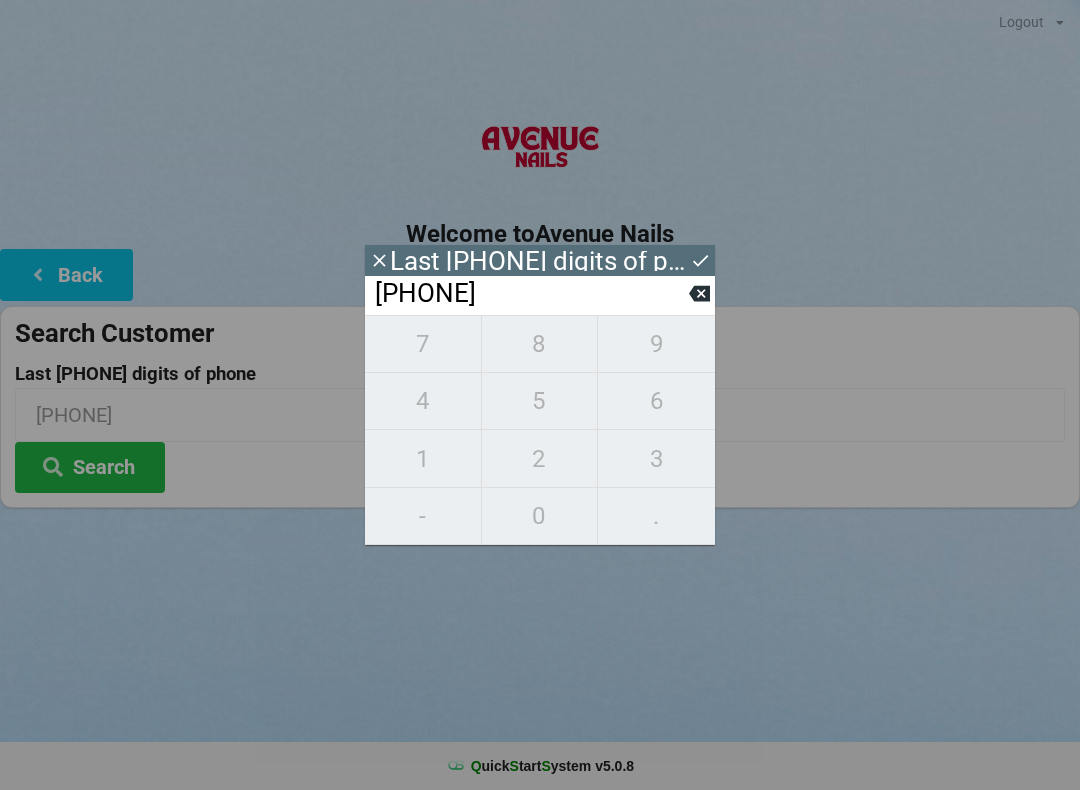 click on "Search" at bounding box center (90, 467) 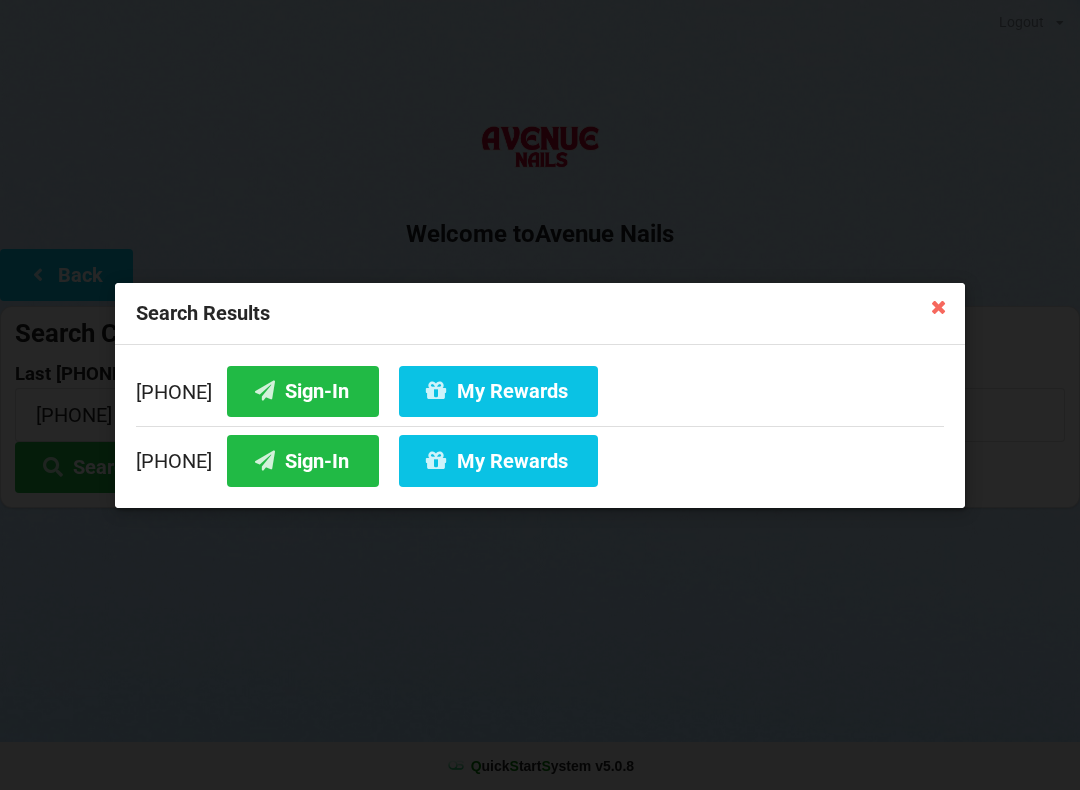 click on "My Rewards" at bounding box center [498, 390] 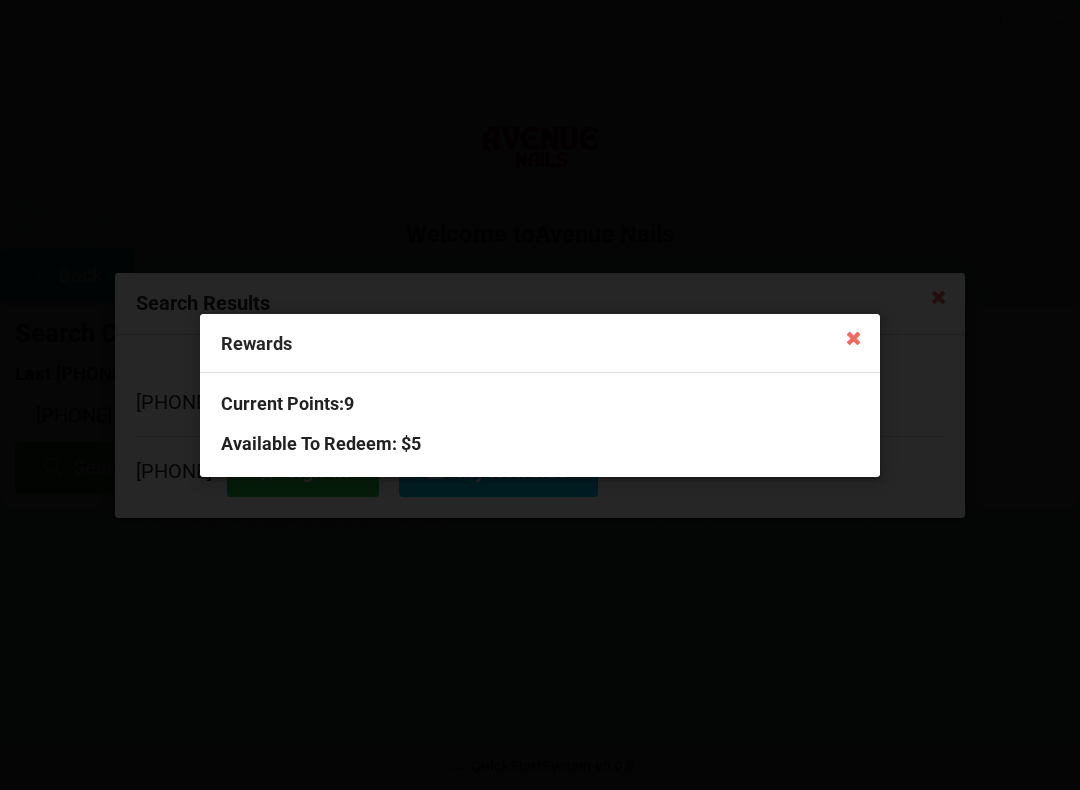 click on "Available To Redeem : $5" at bounding box center (540, 403) 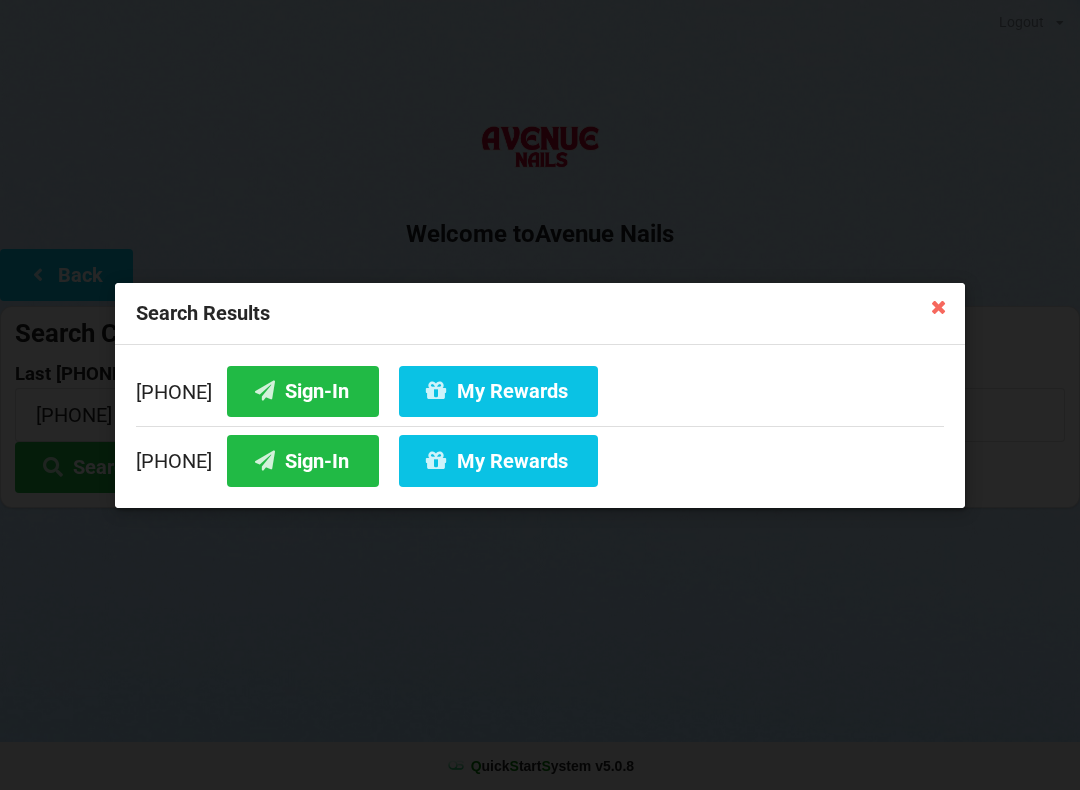 click on "Sign-In" at bounding box center [303, 390] 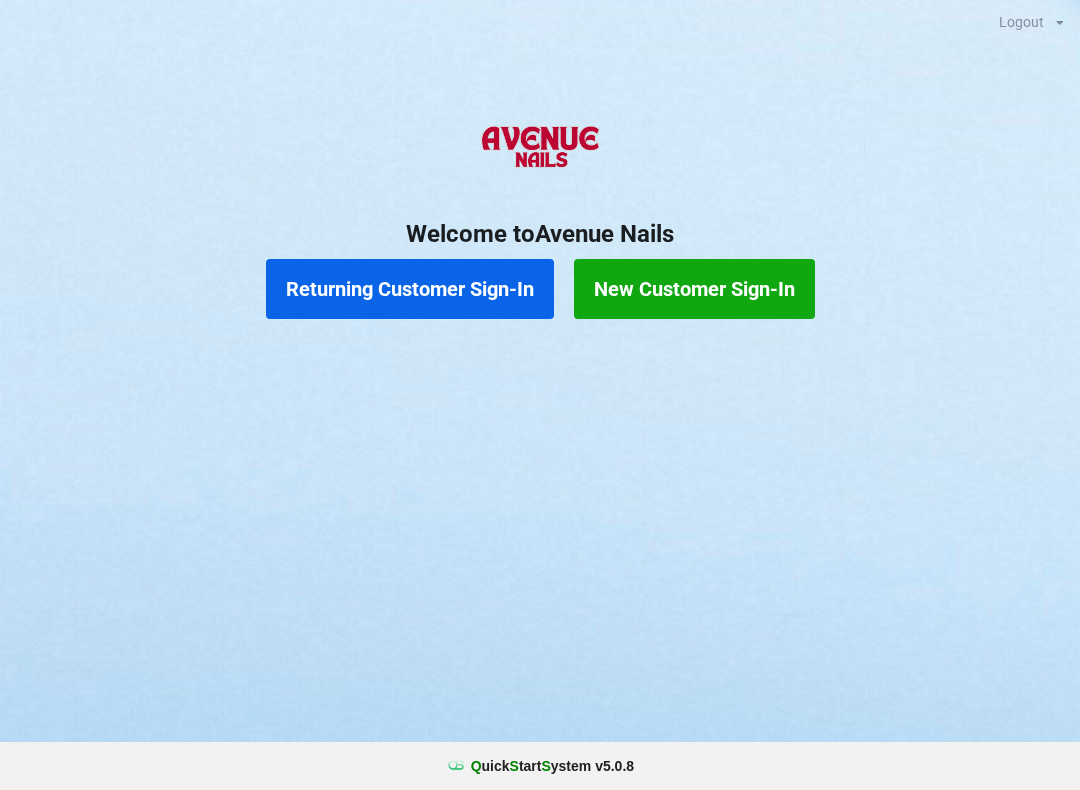 click on "Returning Customer Sign-In" at bounding box center (410, 289) 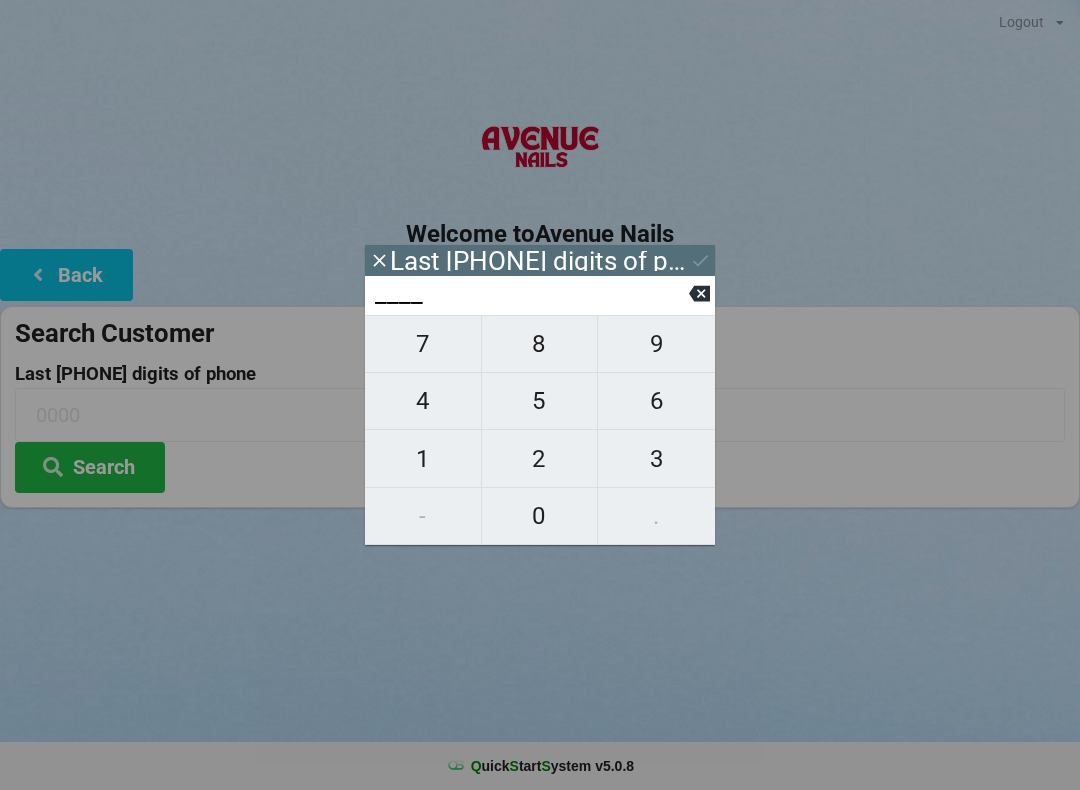 click on "8" at bounding box center [423, 344] 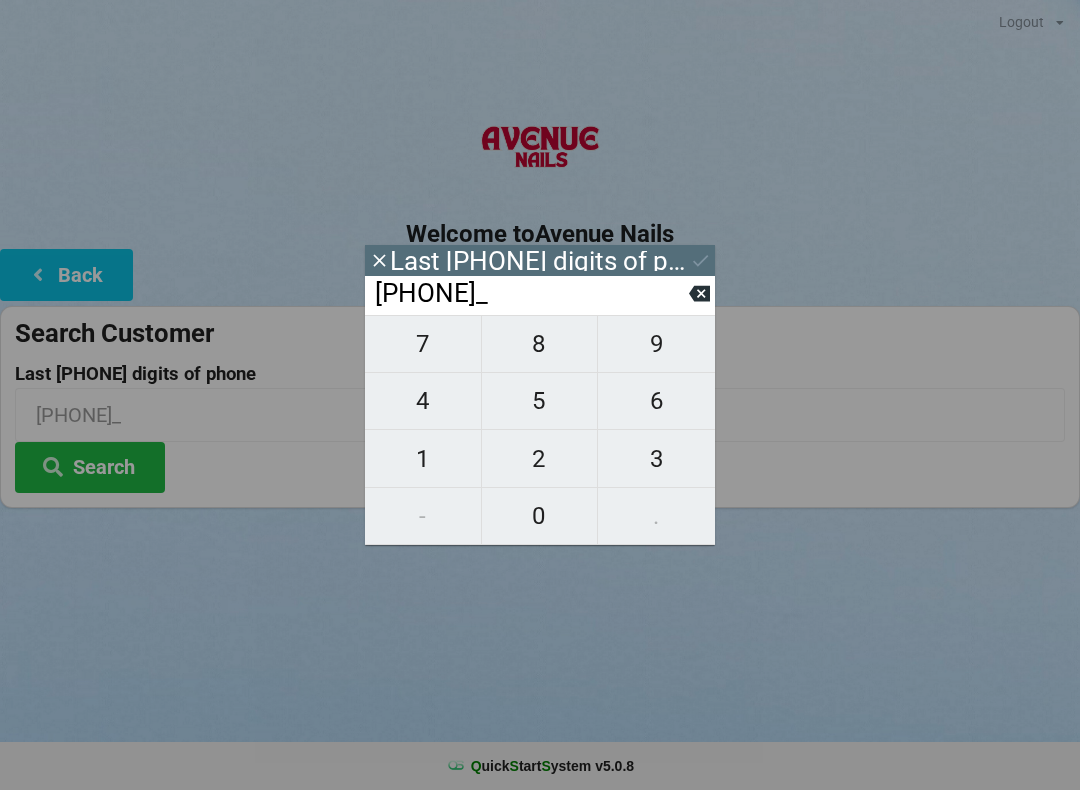 click on "5" at bounding box center [423, 344] 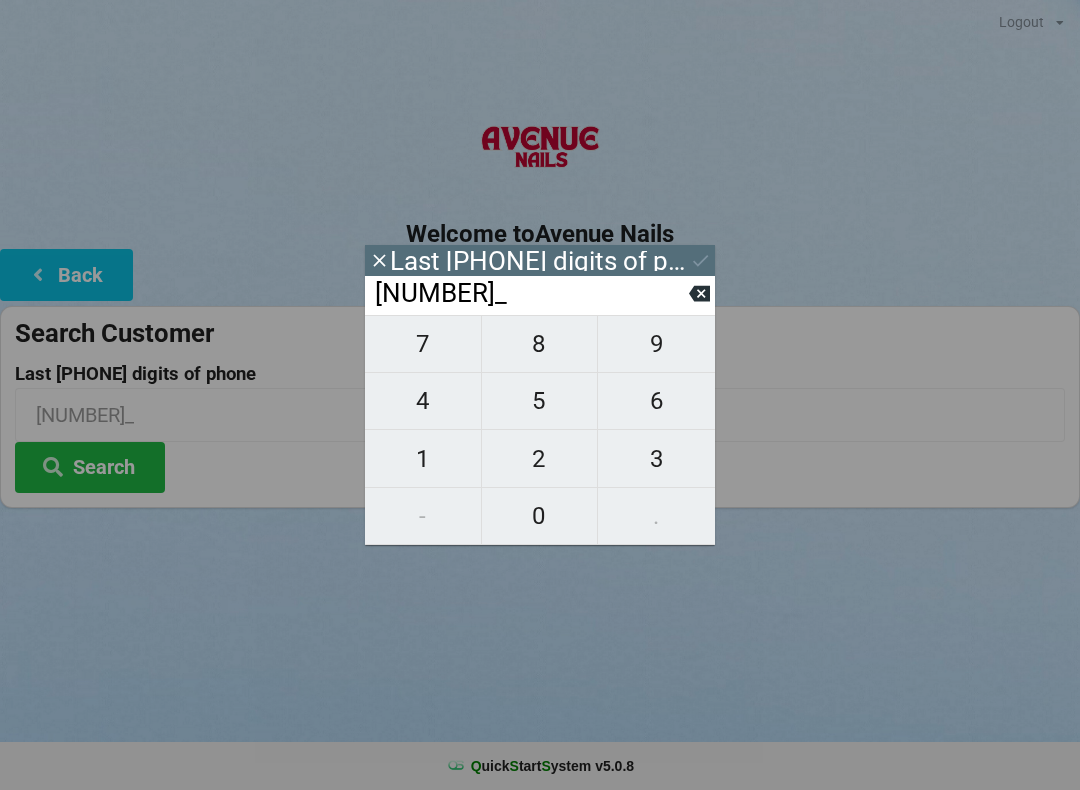 click on "5" at bounding box center [423, 344] 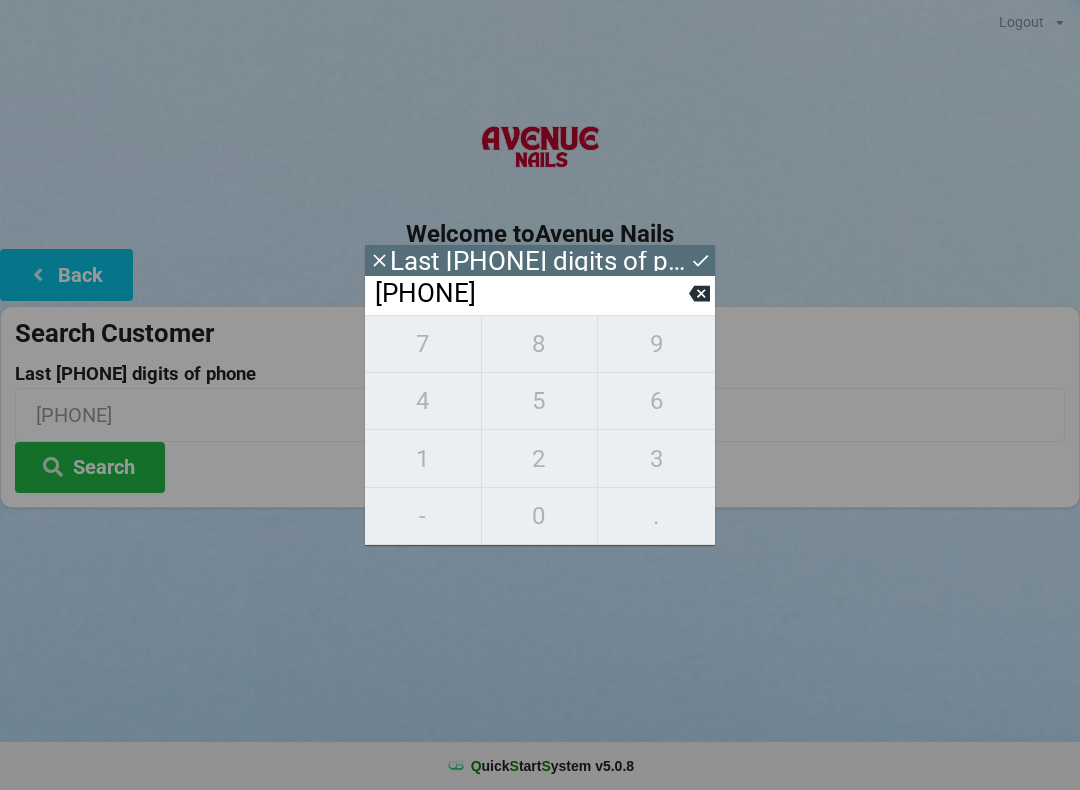 click on "Search" at bounding box center (90, 467) 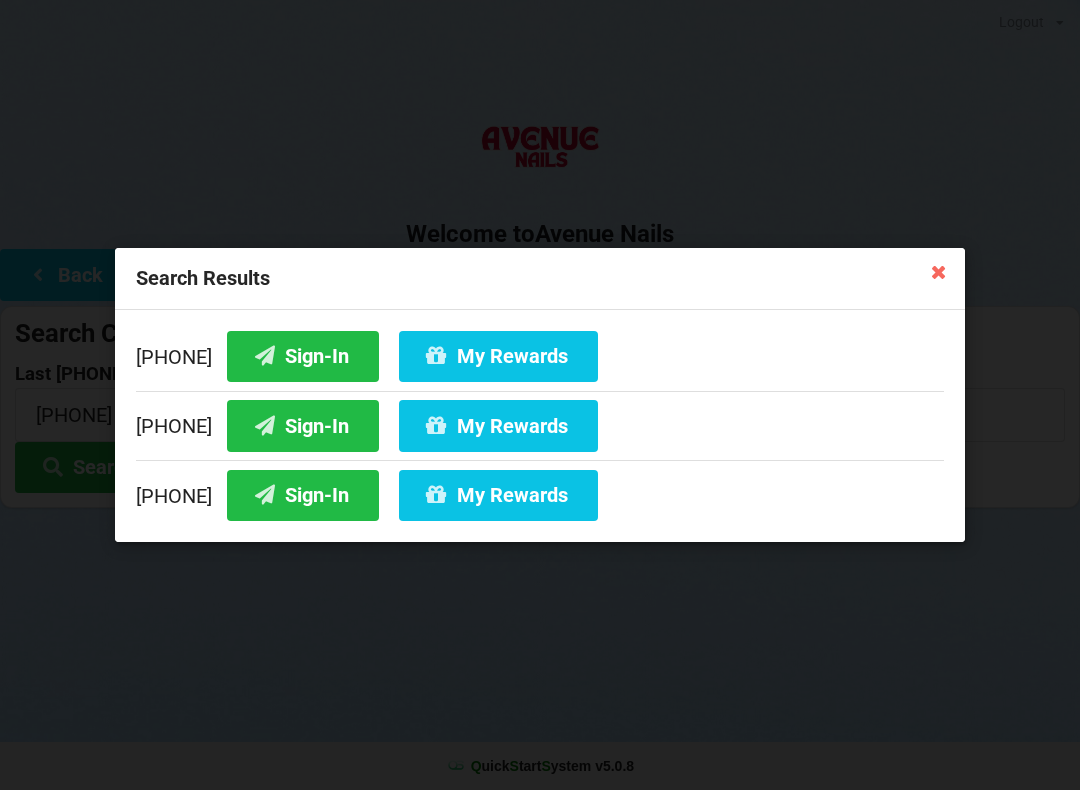 click on "Sign-In" at bounding box center (303, 356) 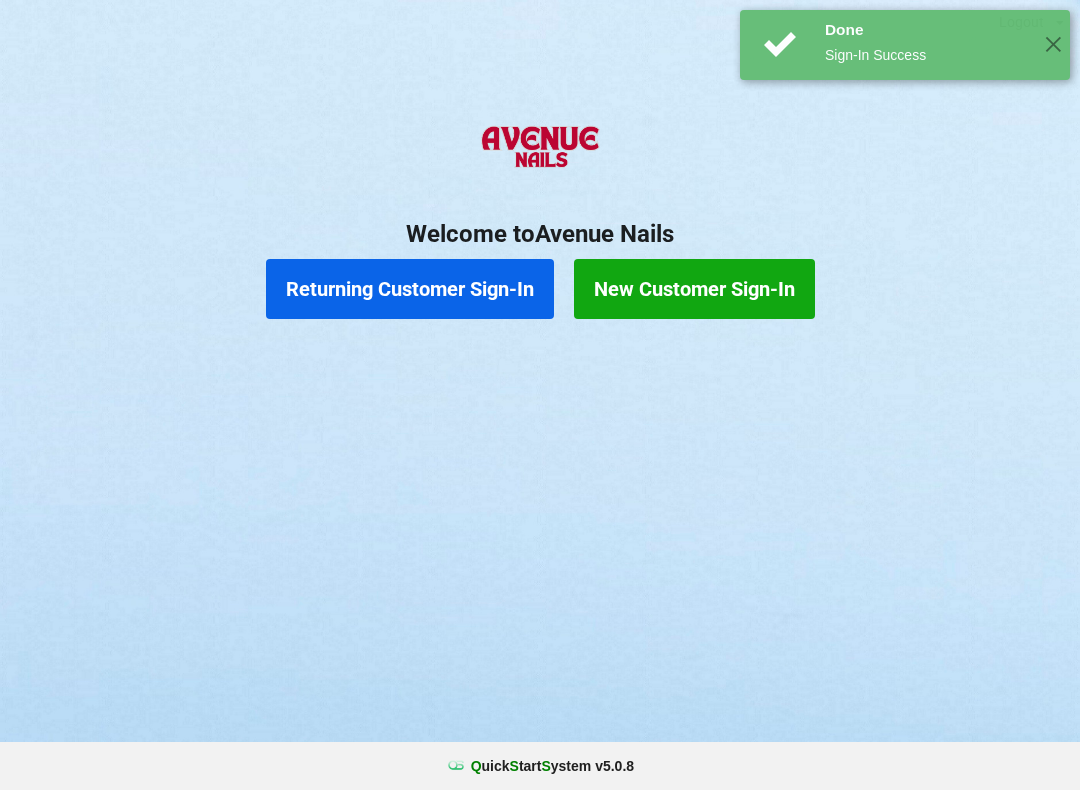 click on "Returning Customer Sign-In" at bounding box center (410, 289) 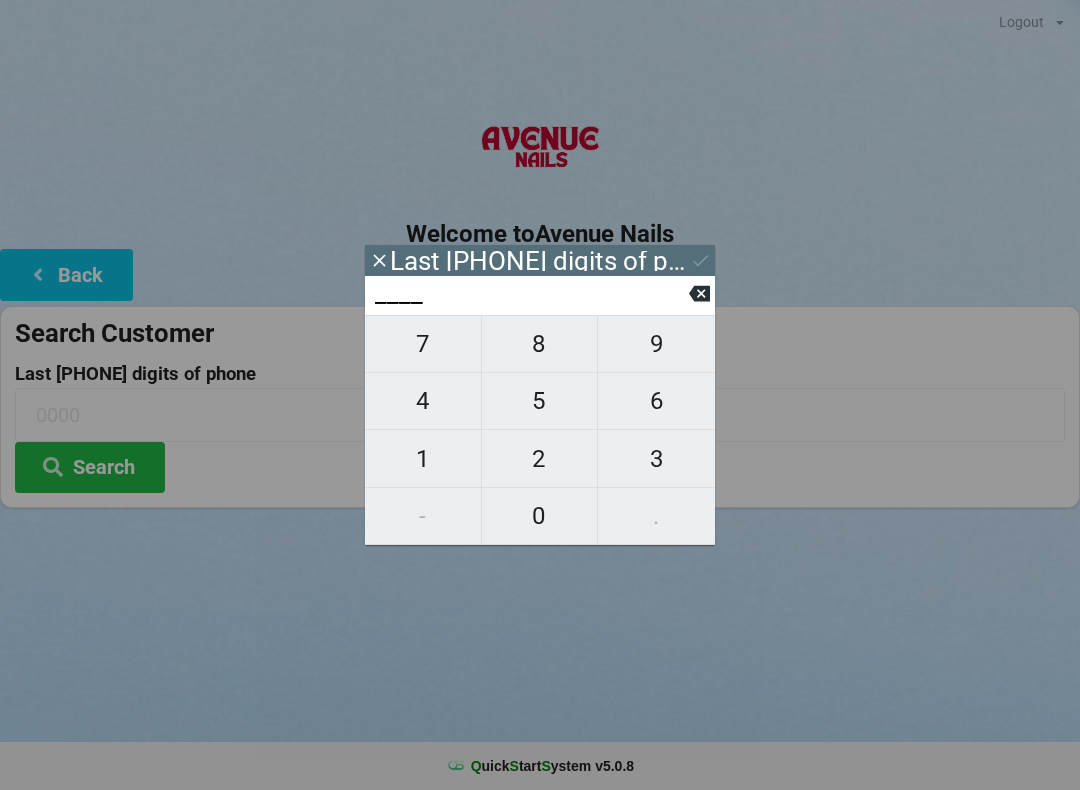 click on "8" at bounding box center (423, 344) 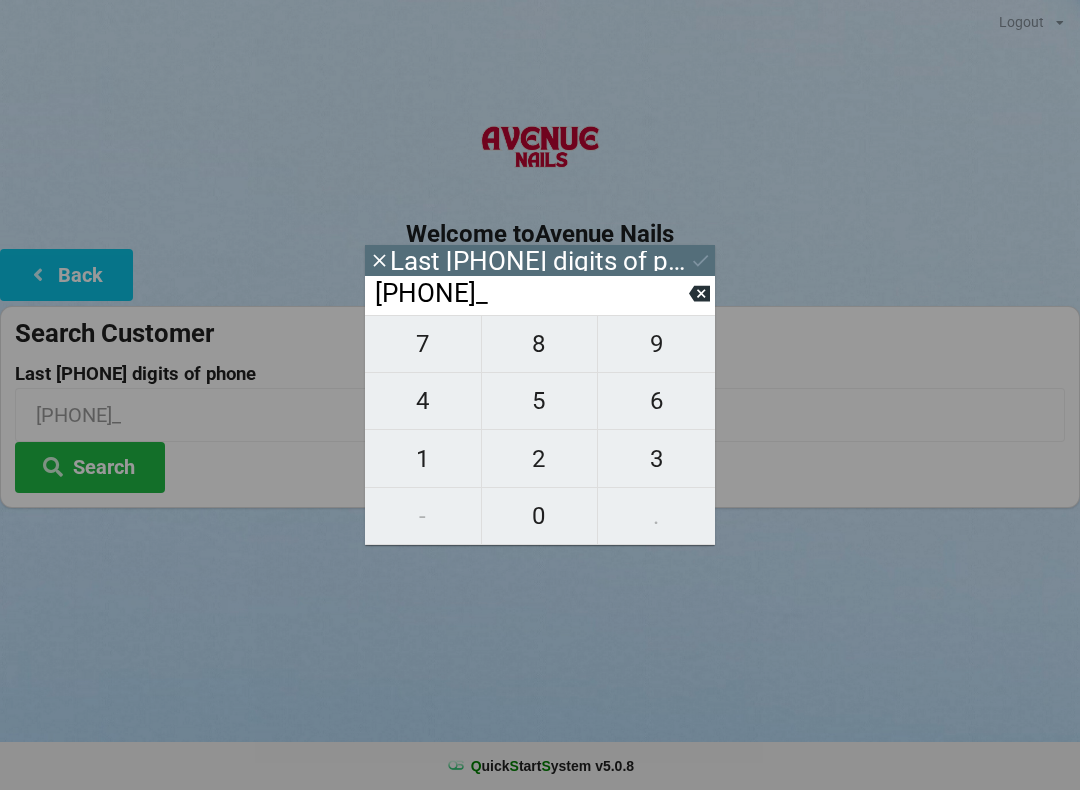 click on "5" at bounding box center [423, 344] 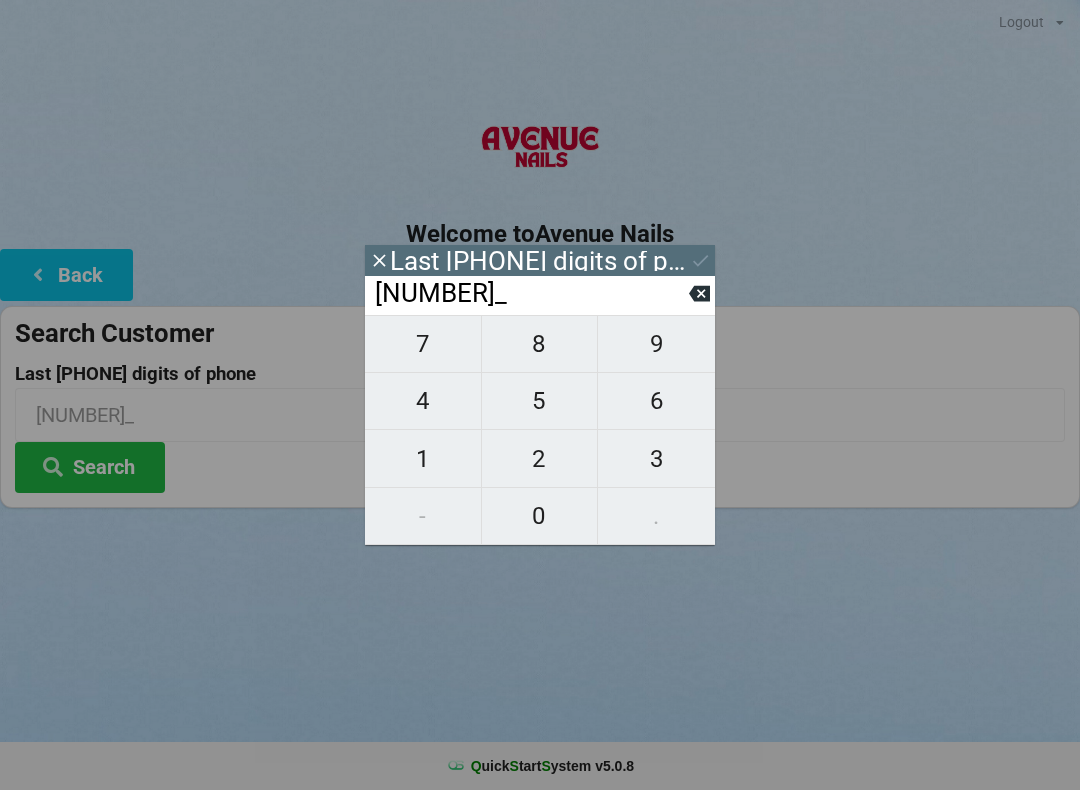 click on "5" at bounding box center [540, 401] 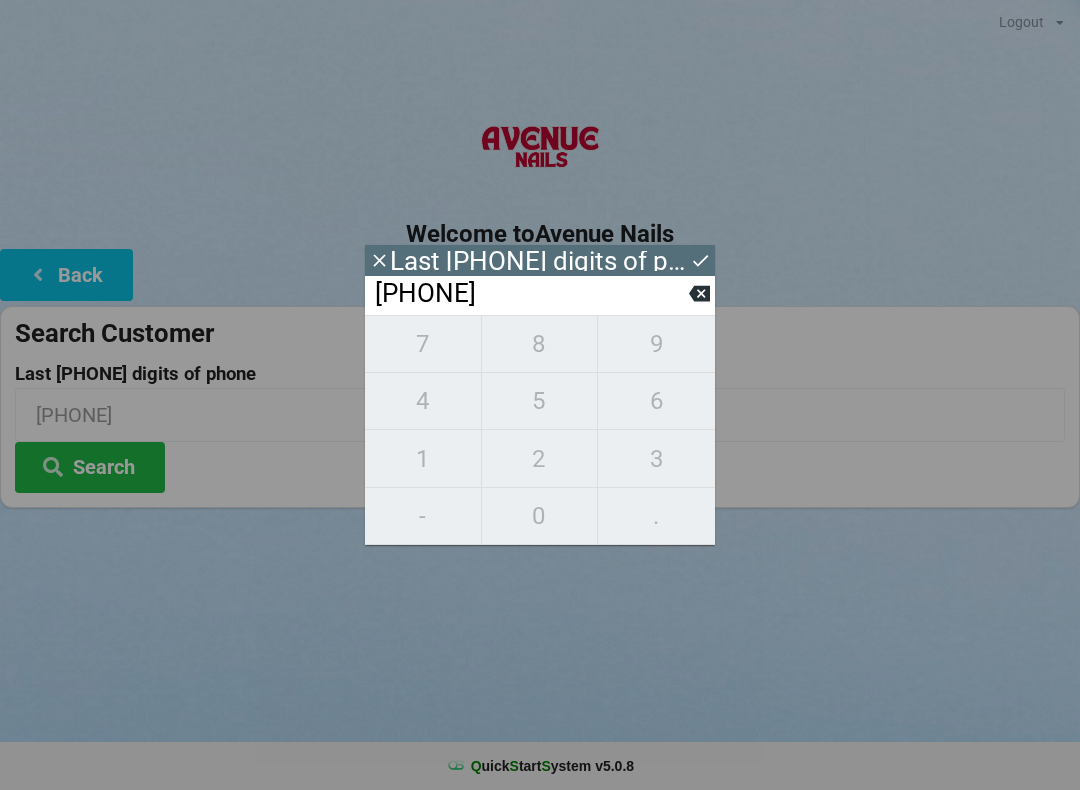 click on "Search" at bounding box center [90, 467] 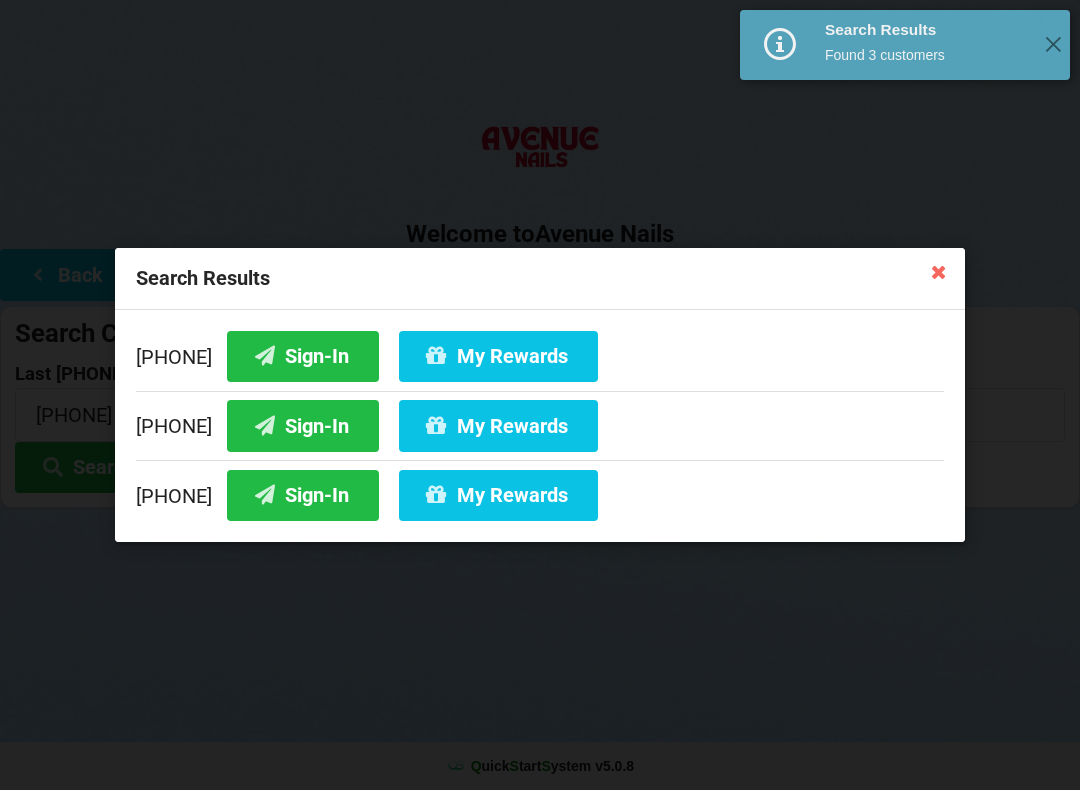 click on "My Rewards" at bounding box center (498, 356) 